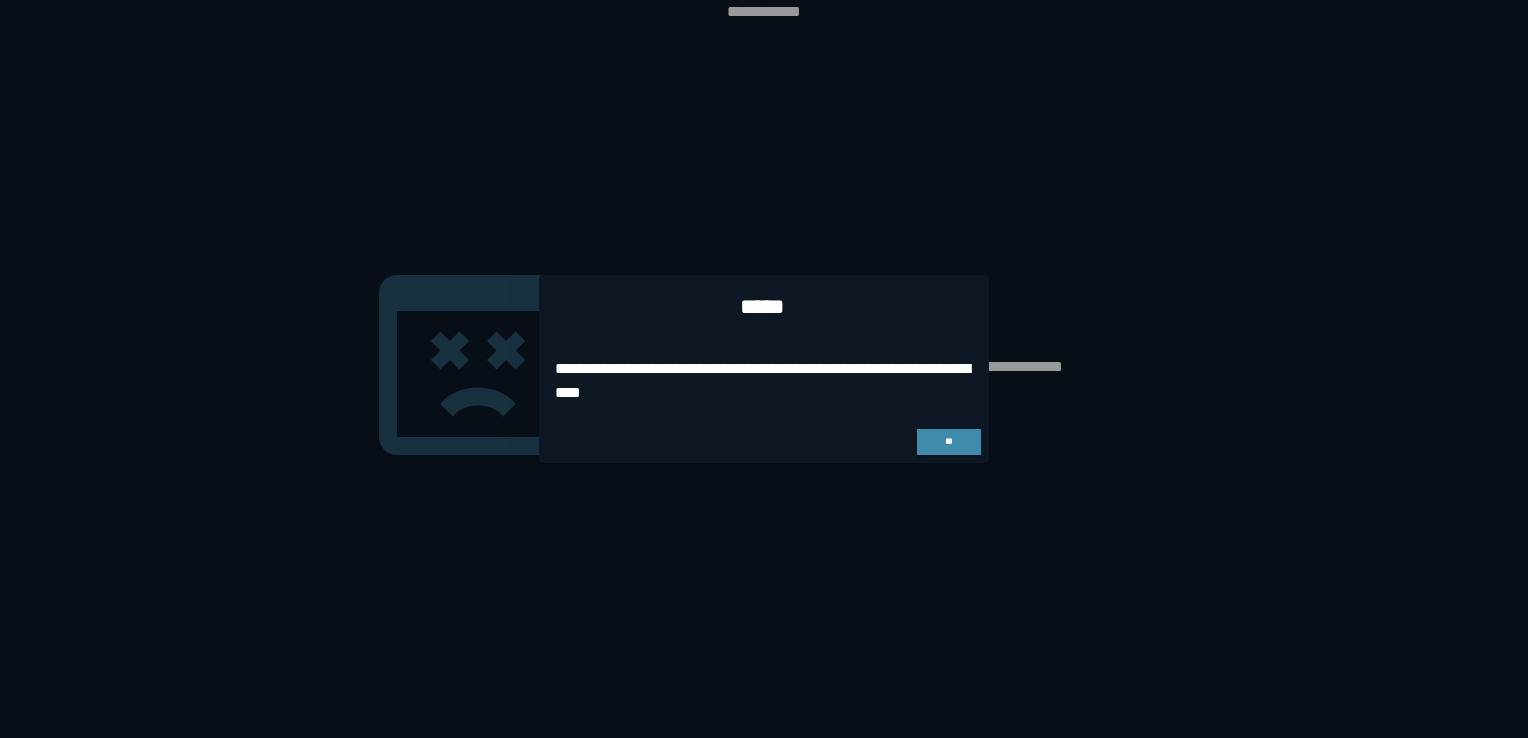 scroll, scrollTop: 0, scrollLeft: 0, axis: both 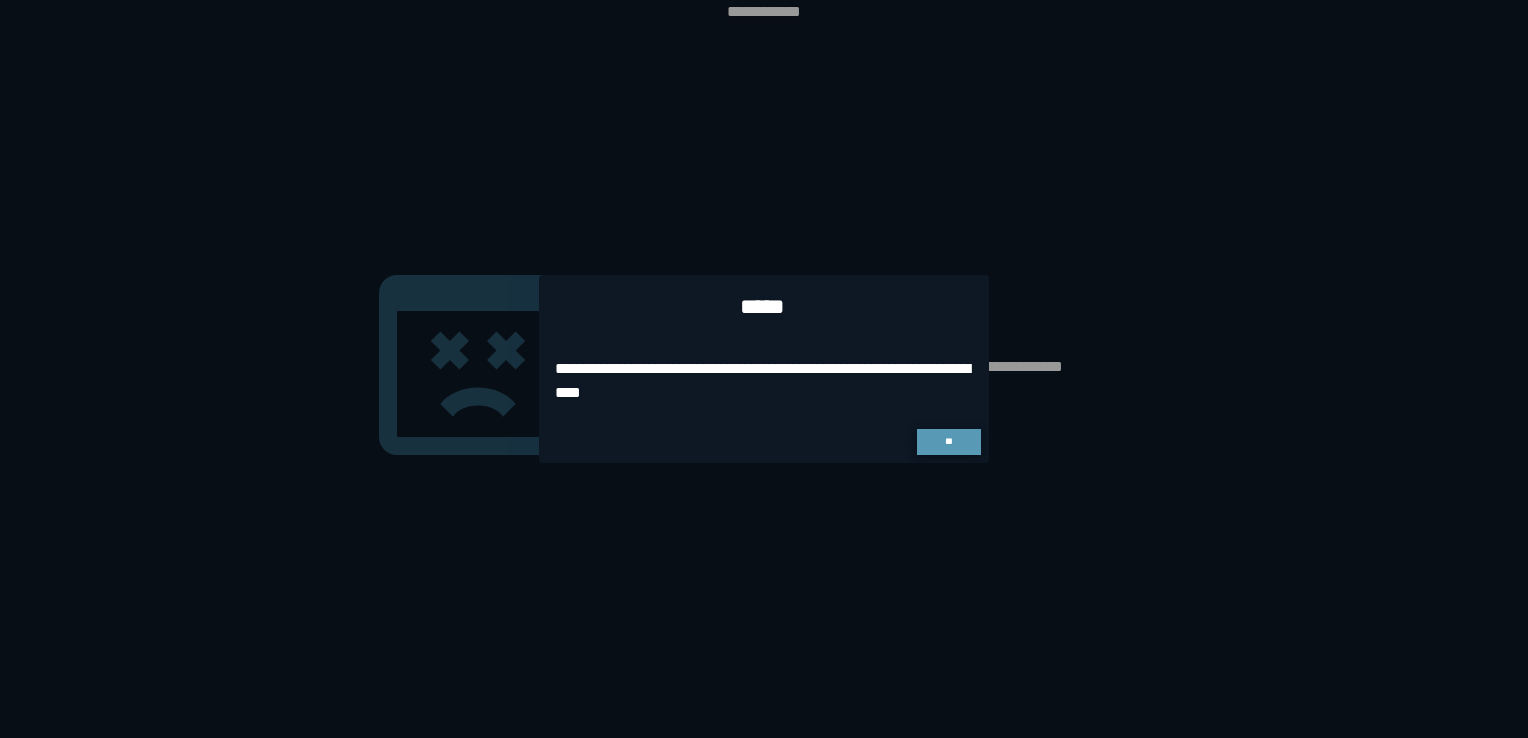 click on "**" 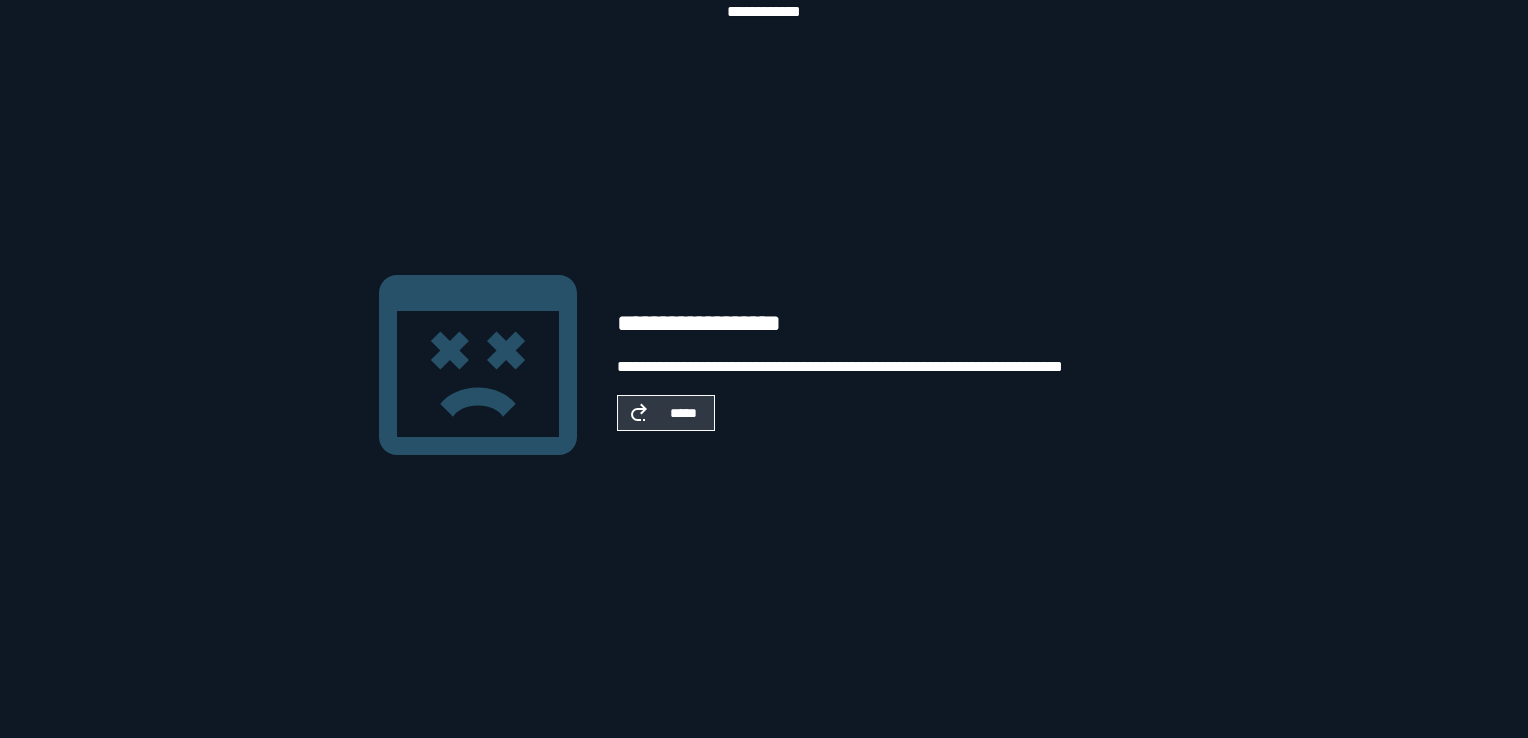 click on "*****" at bounding box center [684, 413] 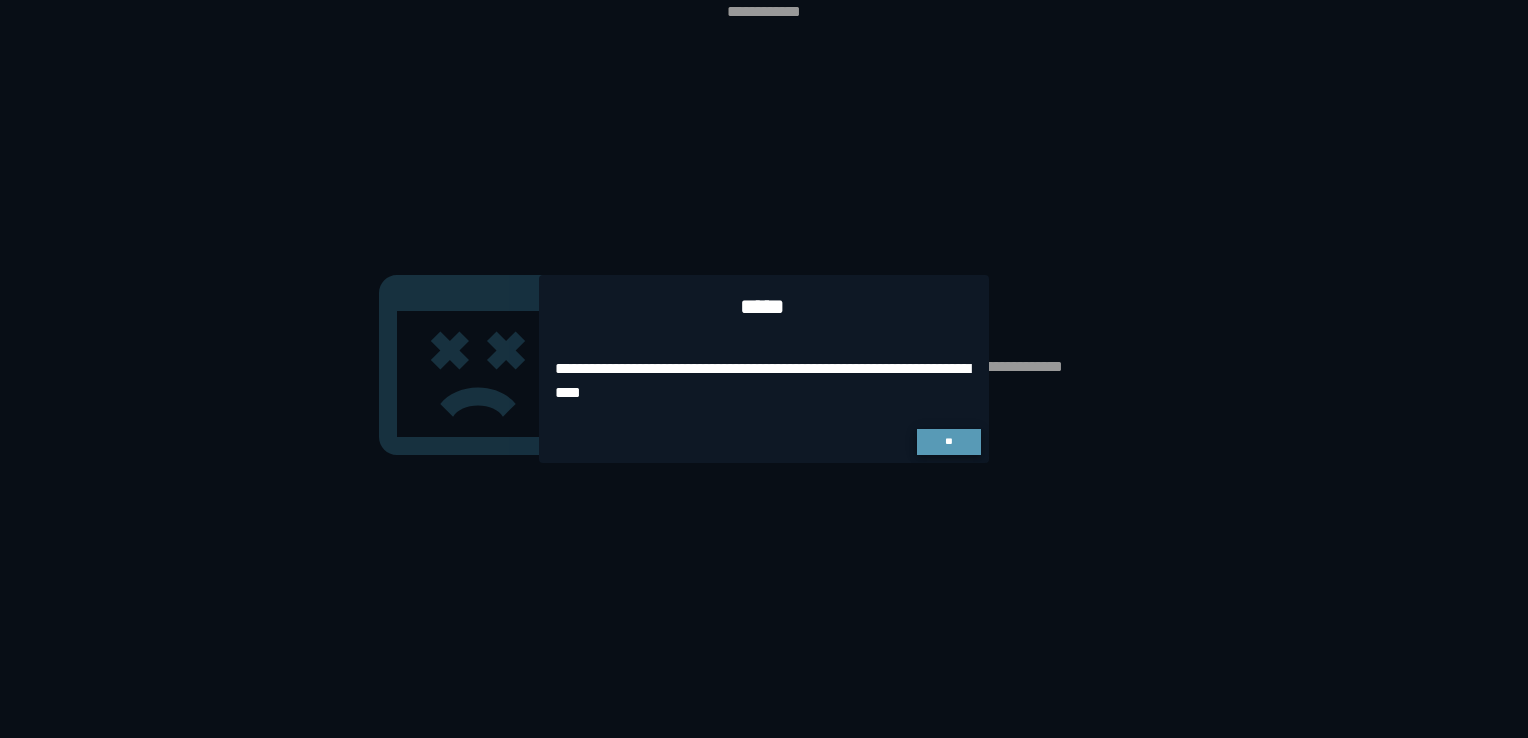 click on "**" at bounding box center (949, 442) 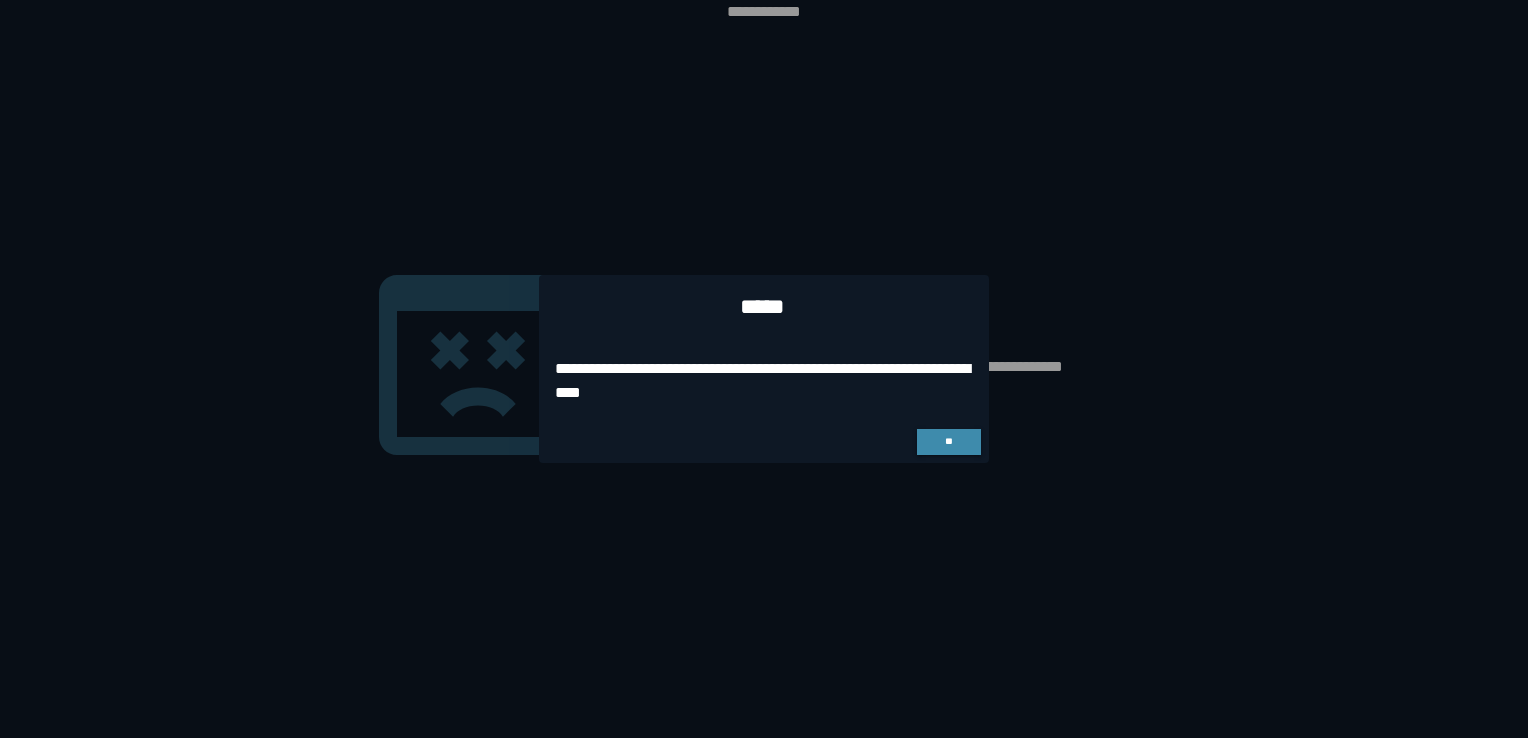 scroll, scrollTop: 0, scrollLeft: 0, axis: both 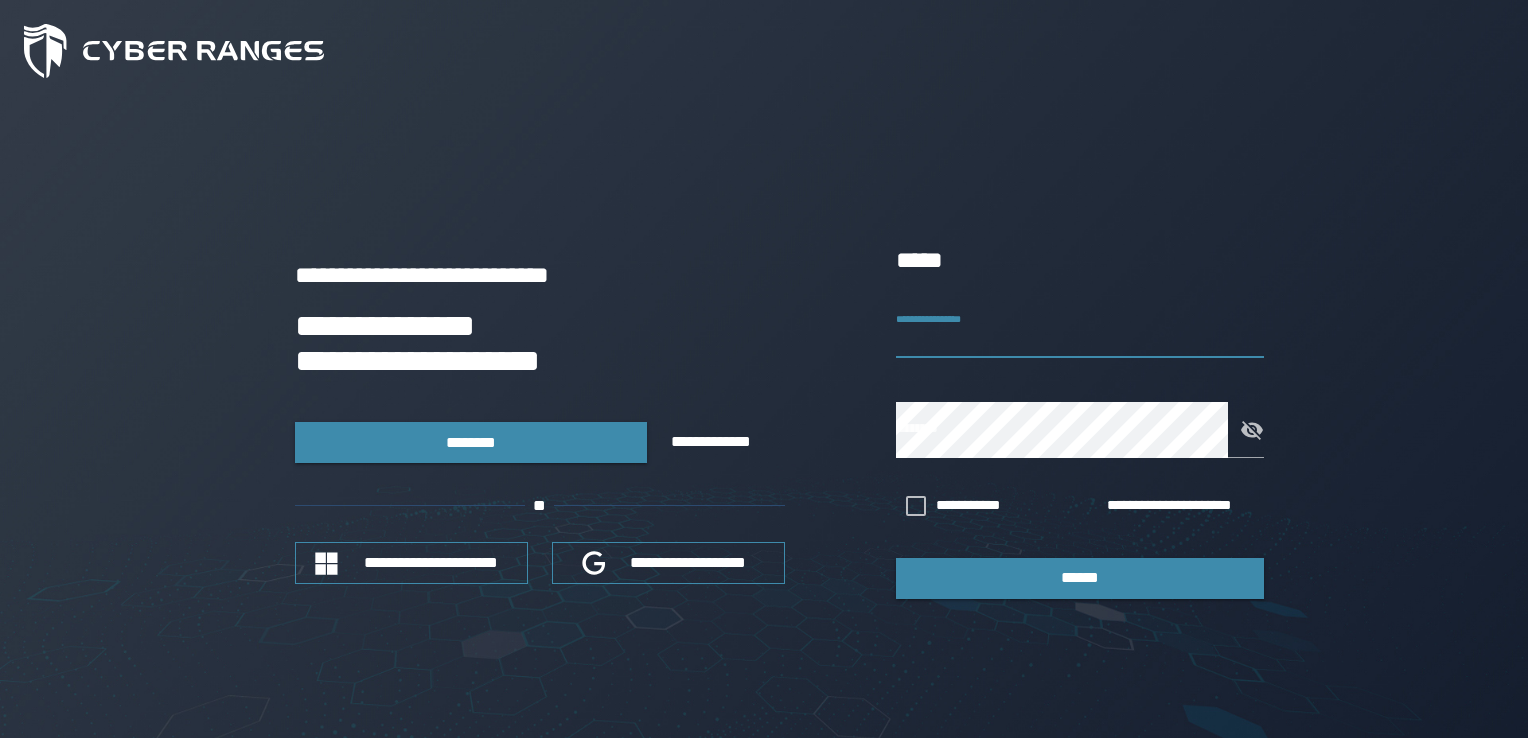 click on "**********" at bounding box center [1080, 330] 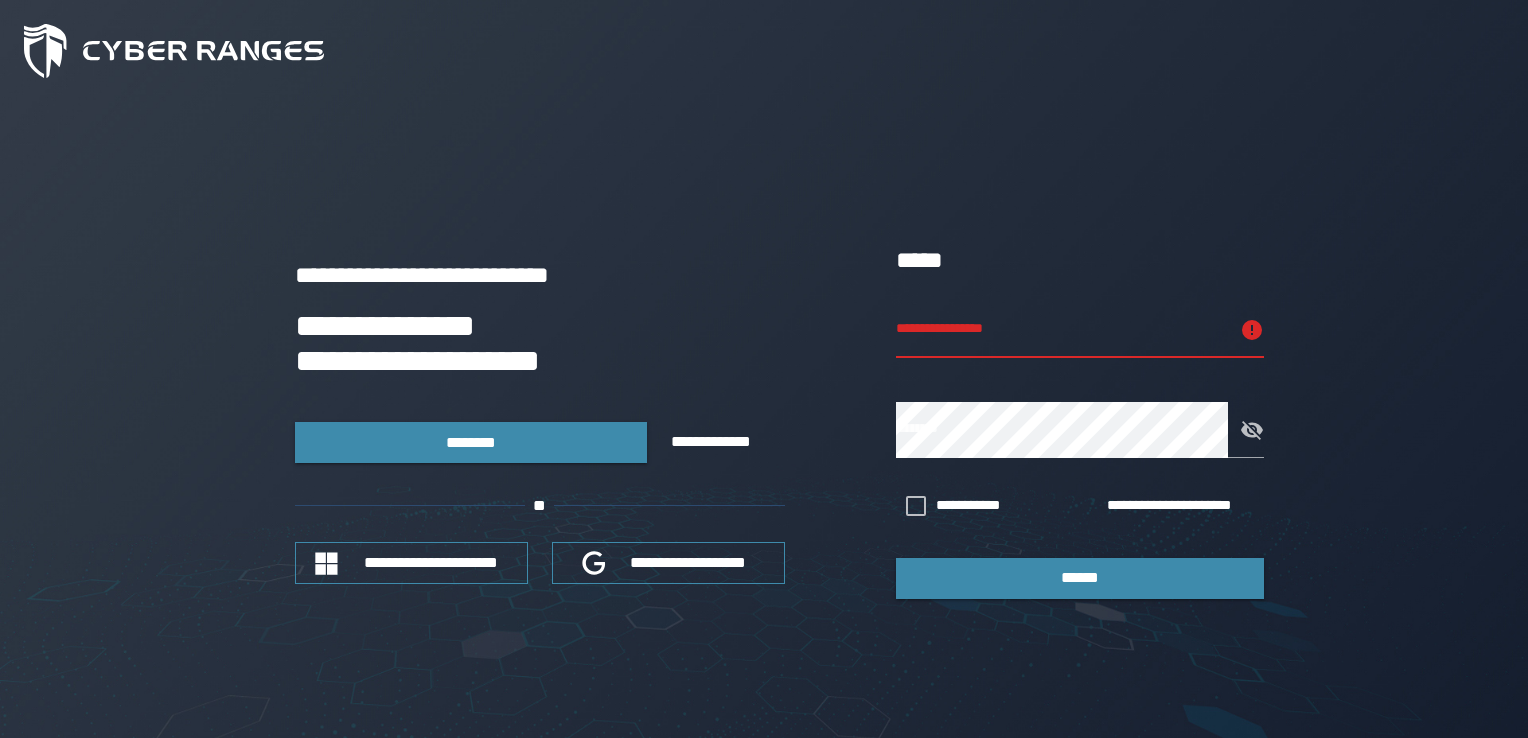 click on "**********" at bounding box center [764, 420] 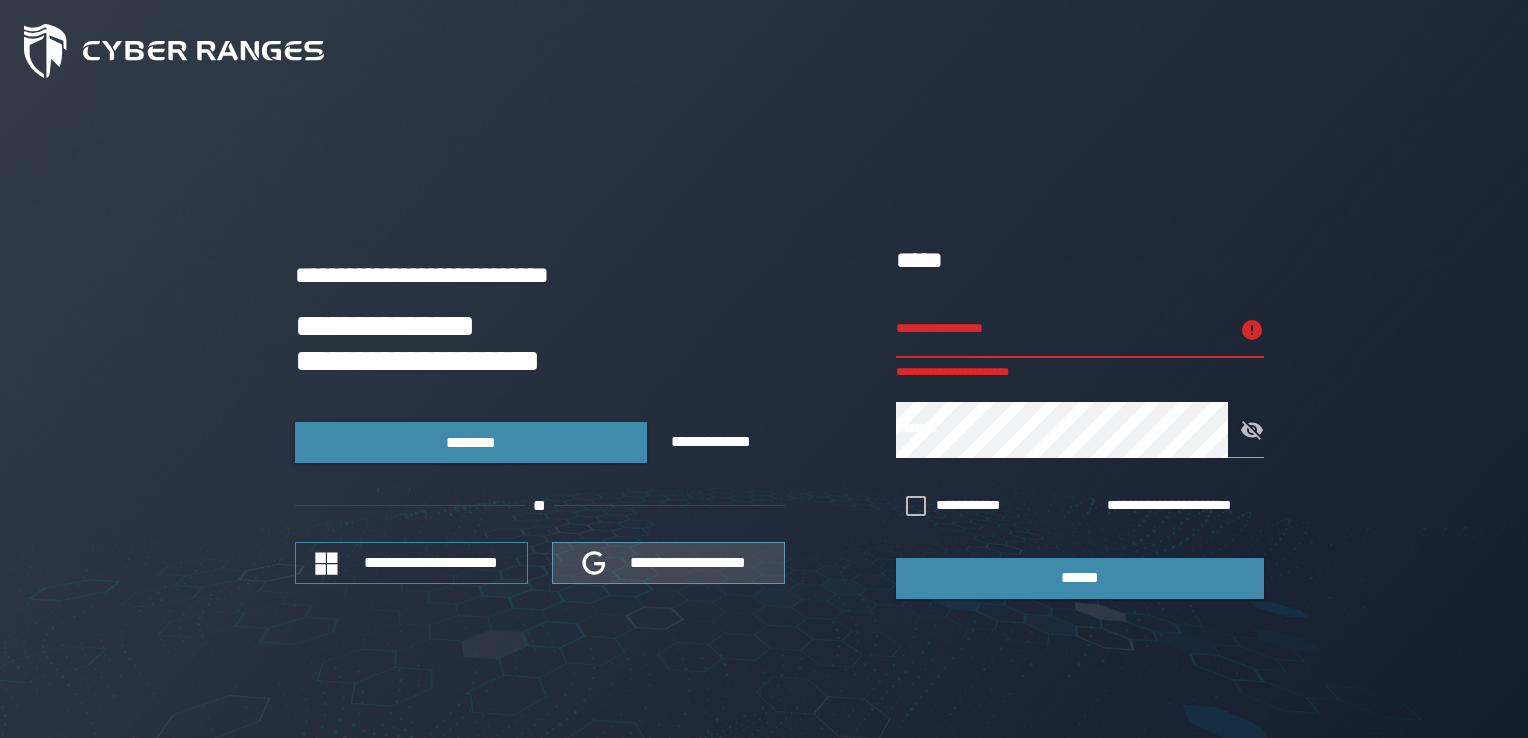 click on "**********" at bounding box center [689, 562] 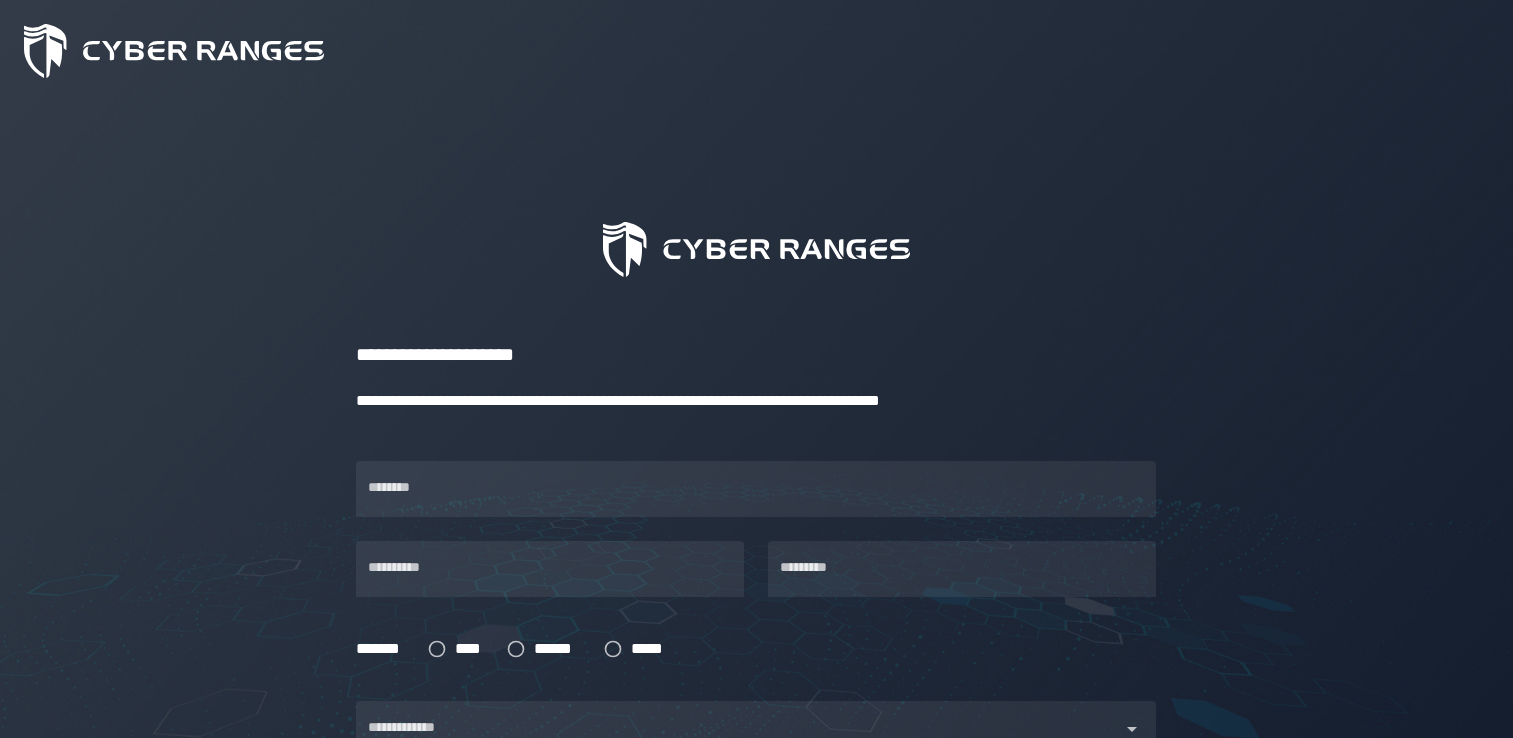 scroll, scrollTop: 0, scrollLeft: 0, axis: both 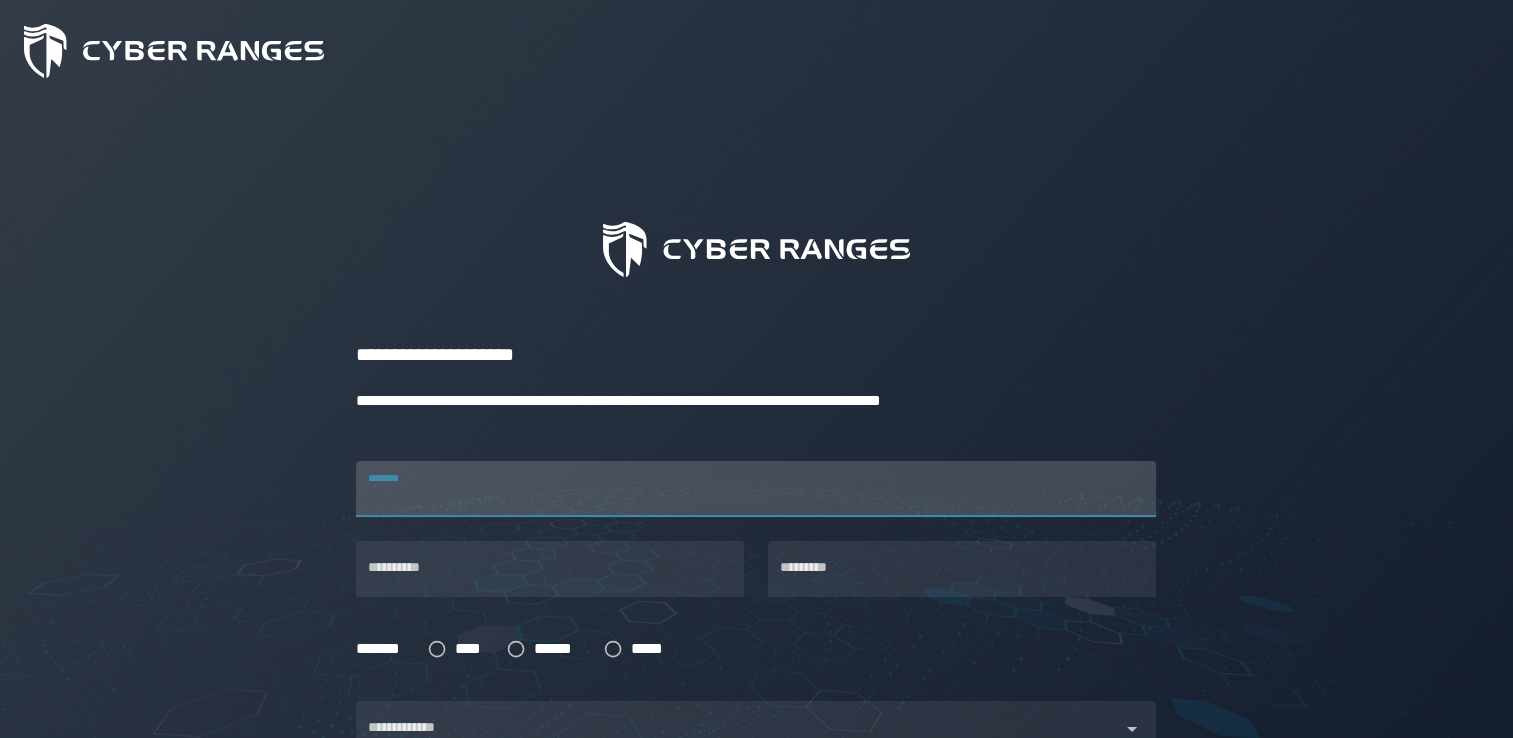 click on "********" at bounding box center (756, 489) 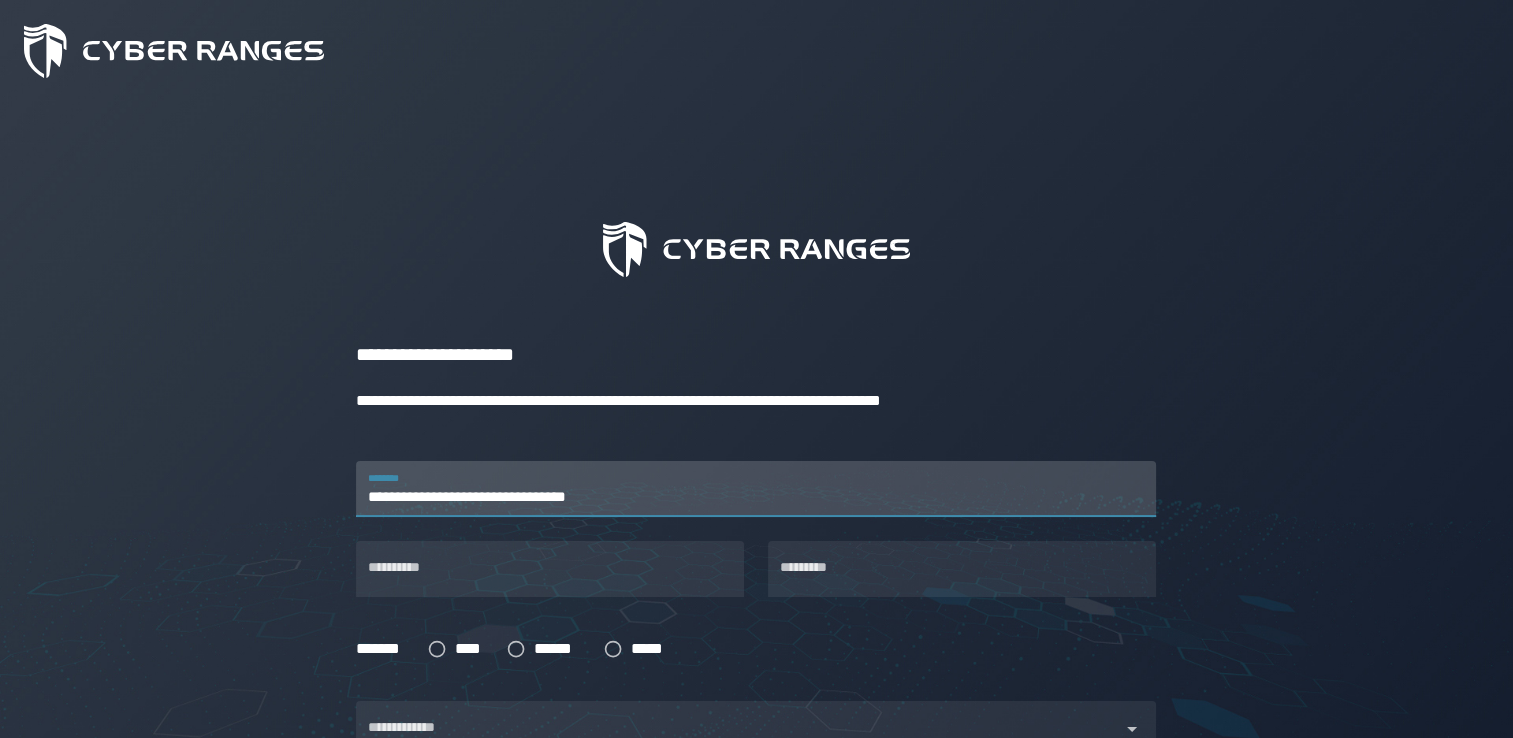 type on "**********" 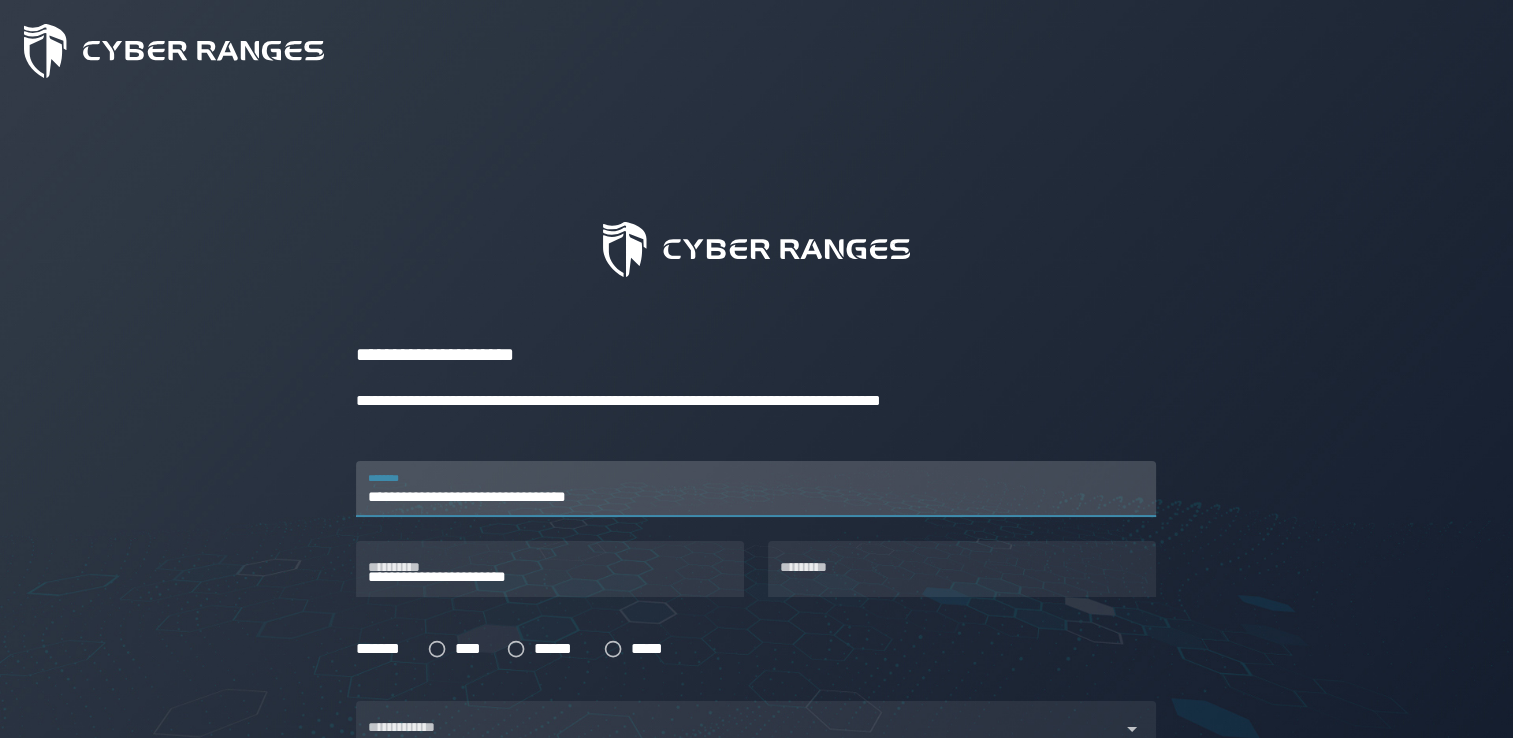 type on "*********" 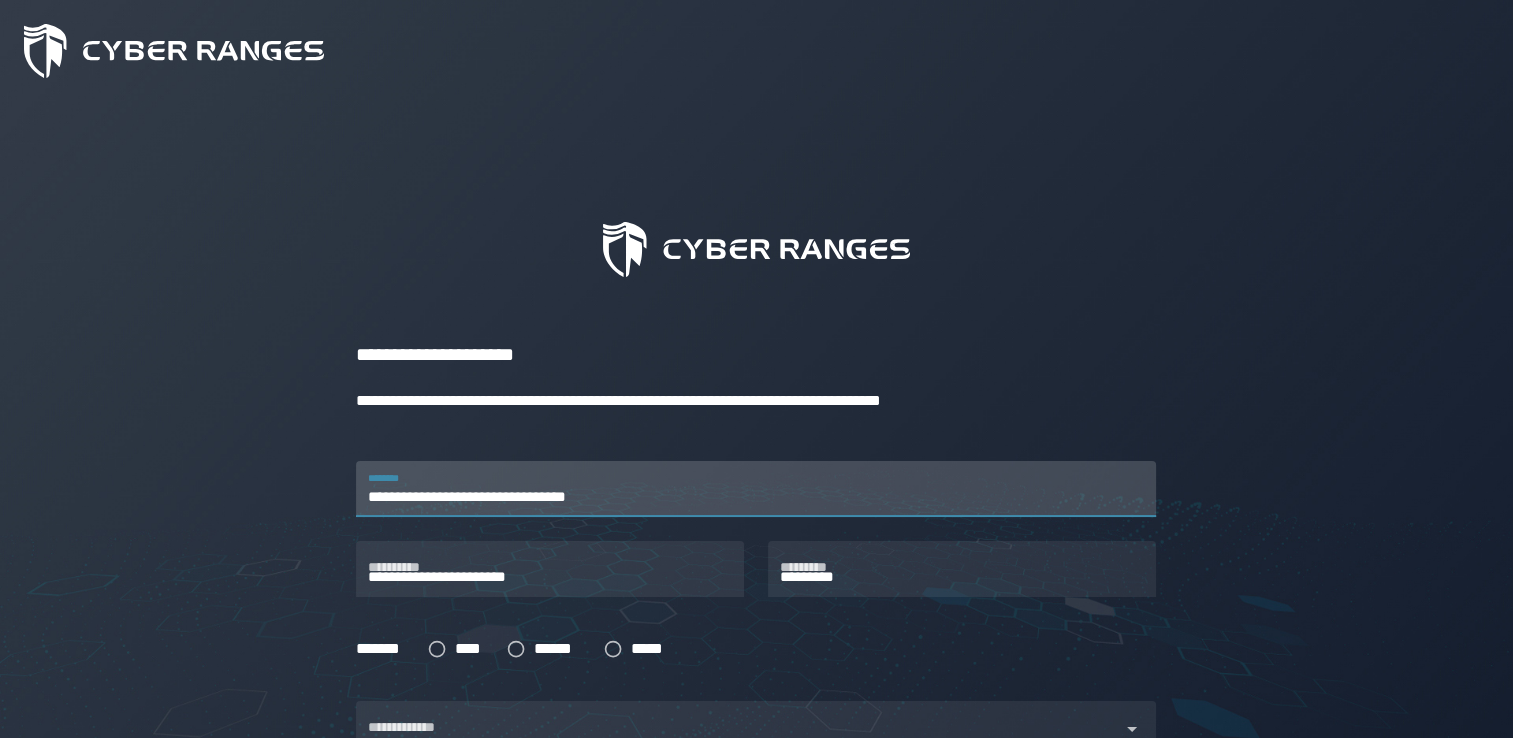 type on "*****" 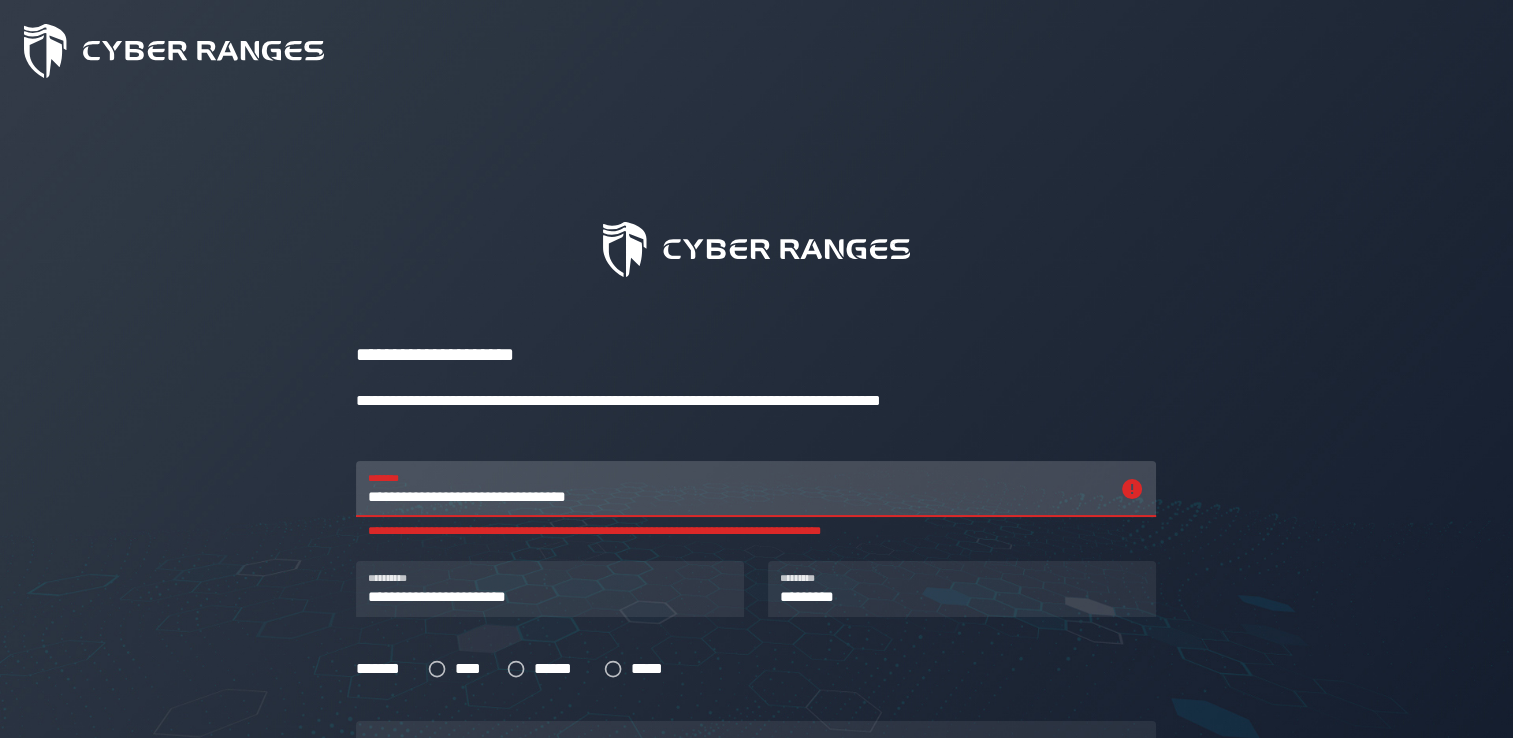 type on "*****" 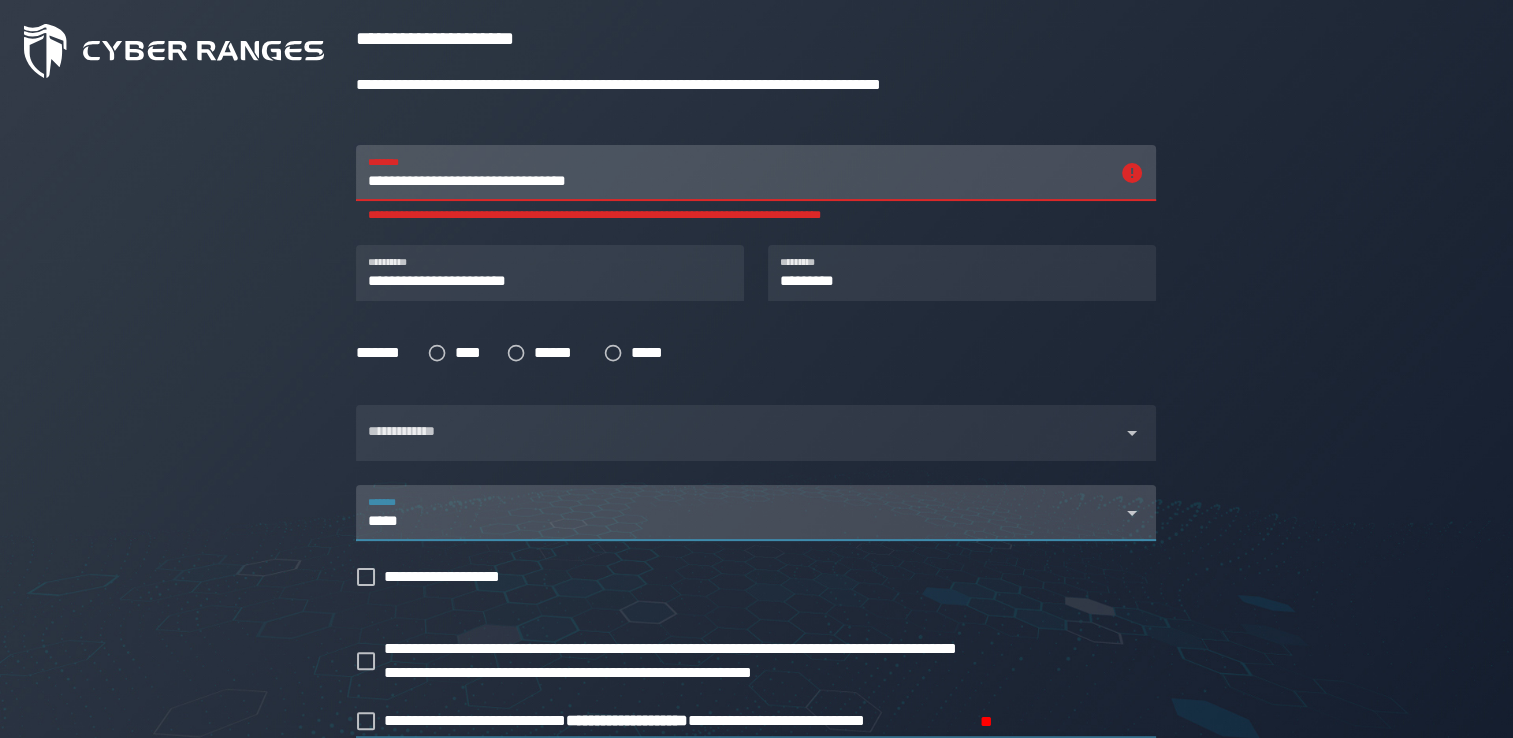 scroll, scrollTop: 320, scrollLeft: 0, axis: vertical 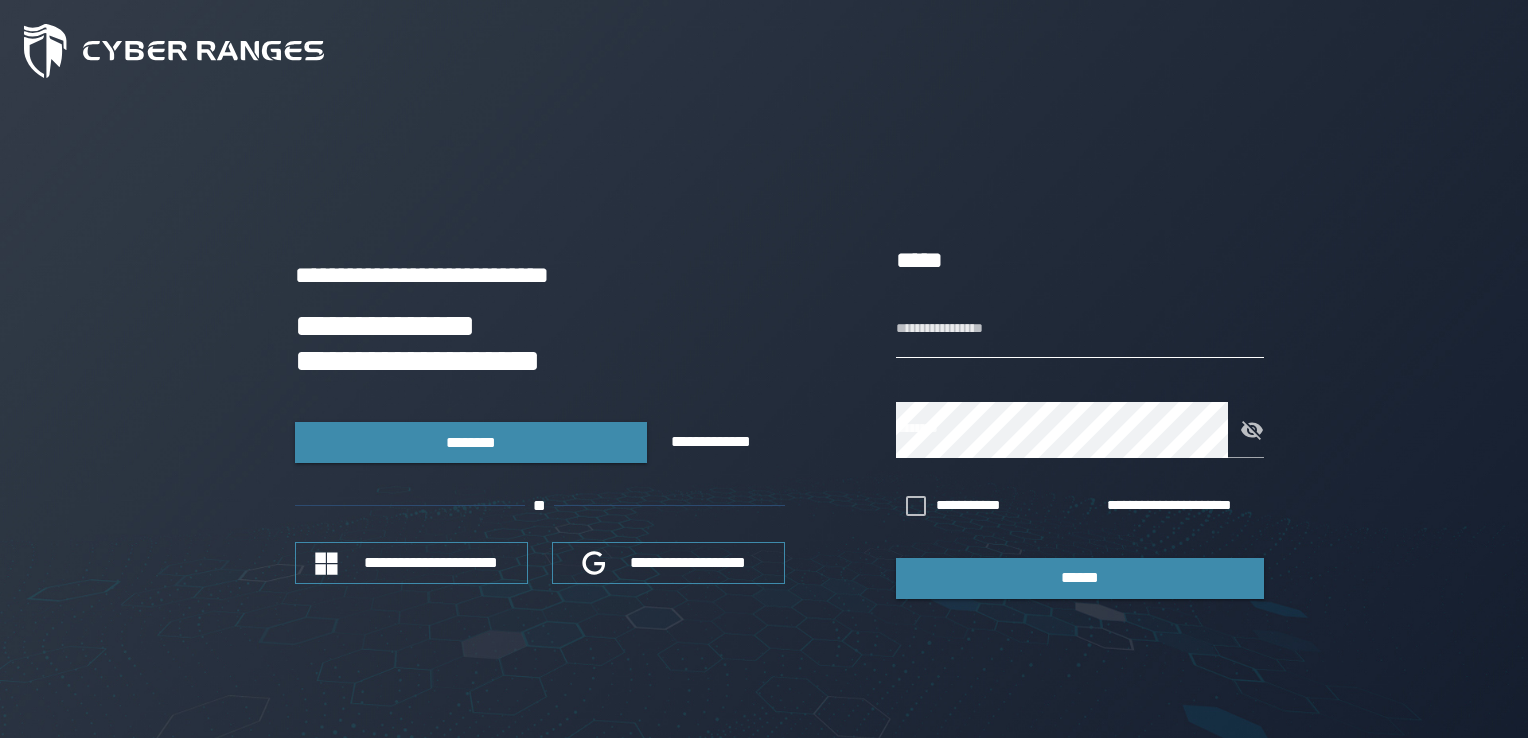 click on "**********" at bounding box center (1080, 330) 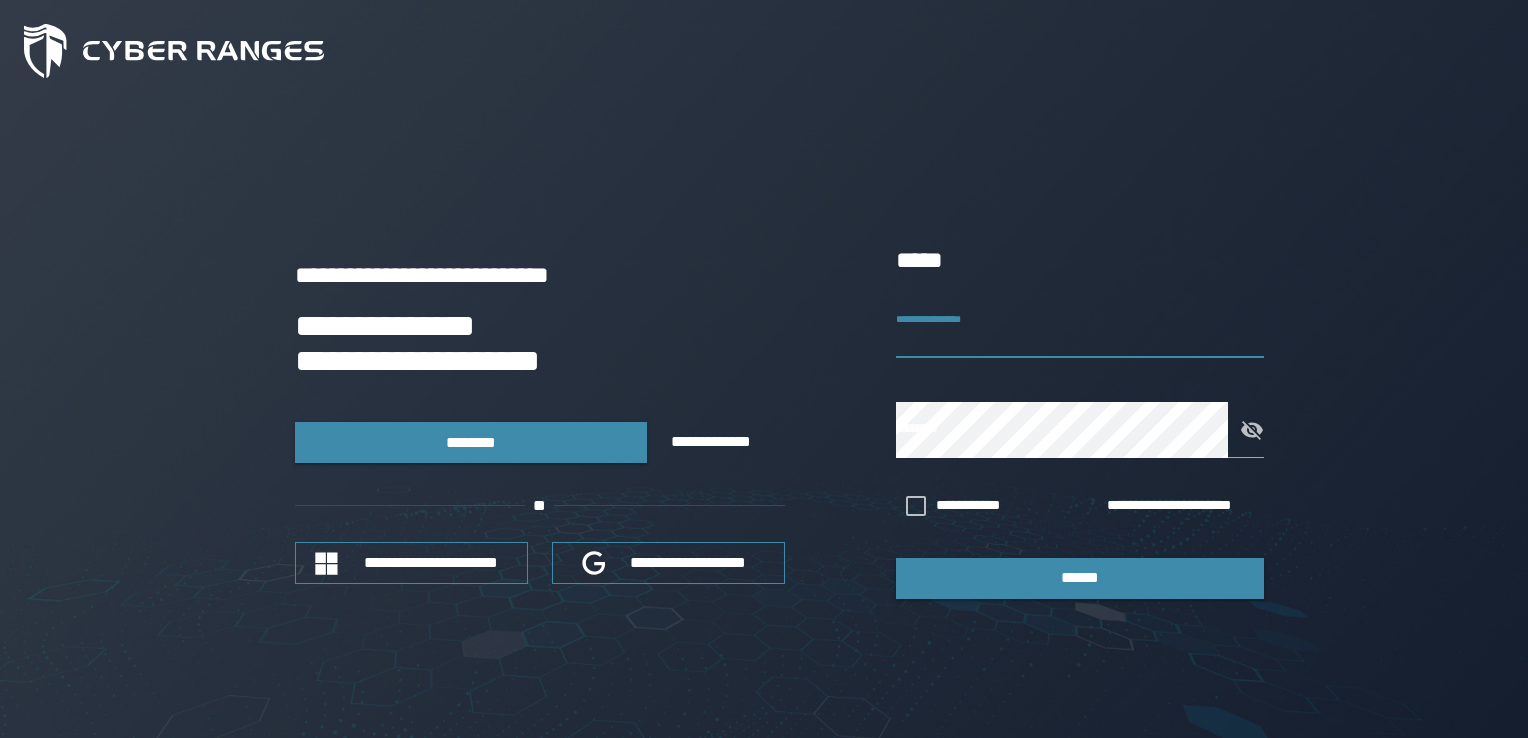 type on "**********" 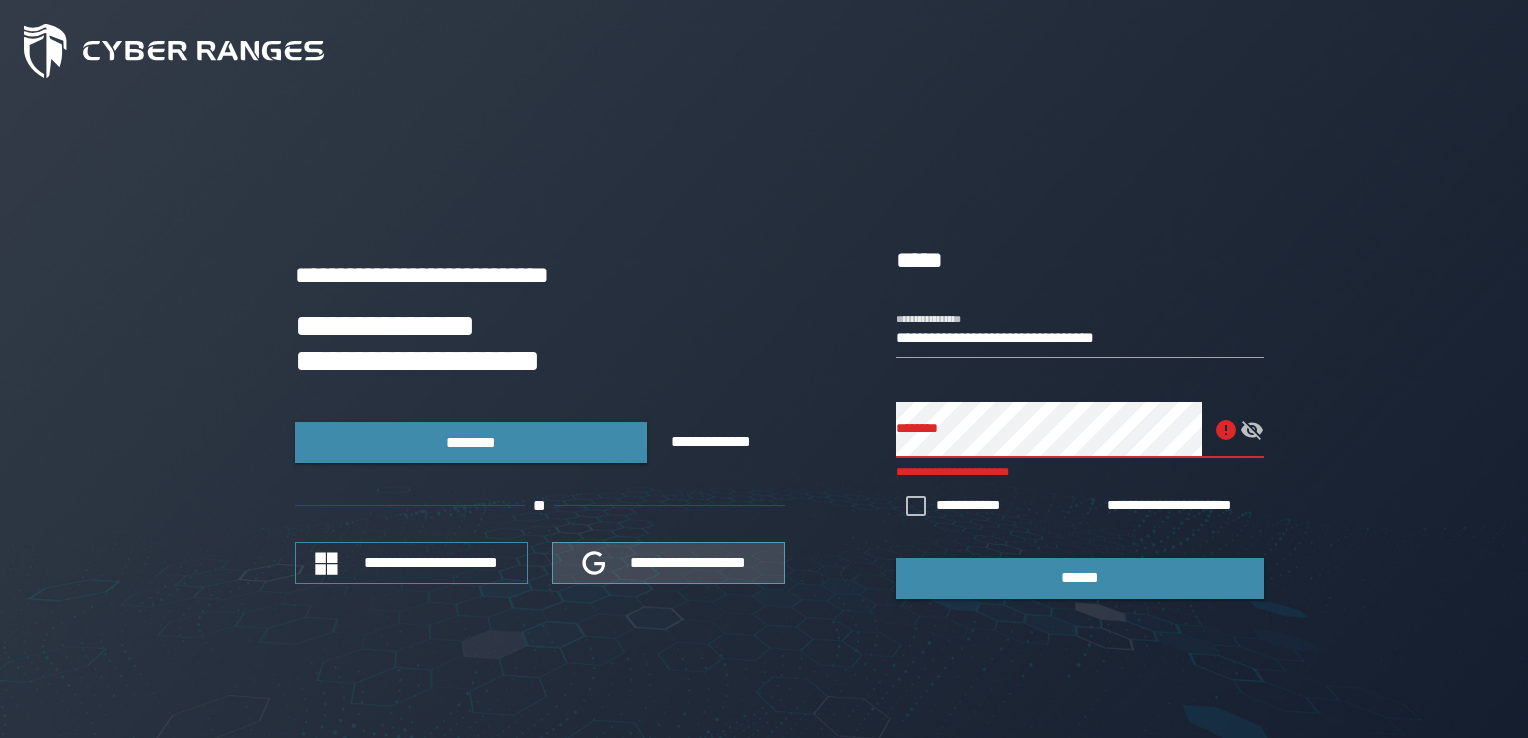 click on "**********" at bounding box center (689, 562) 